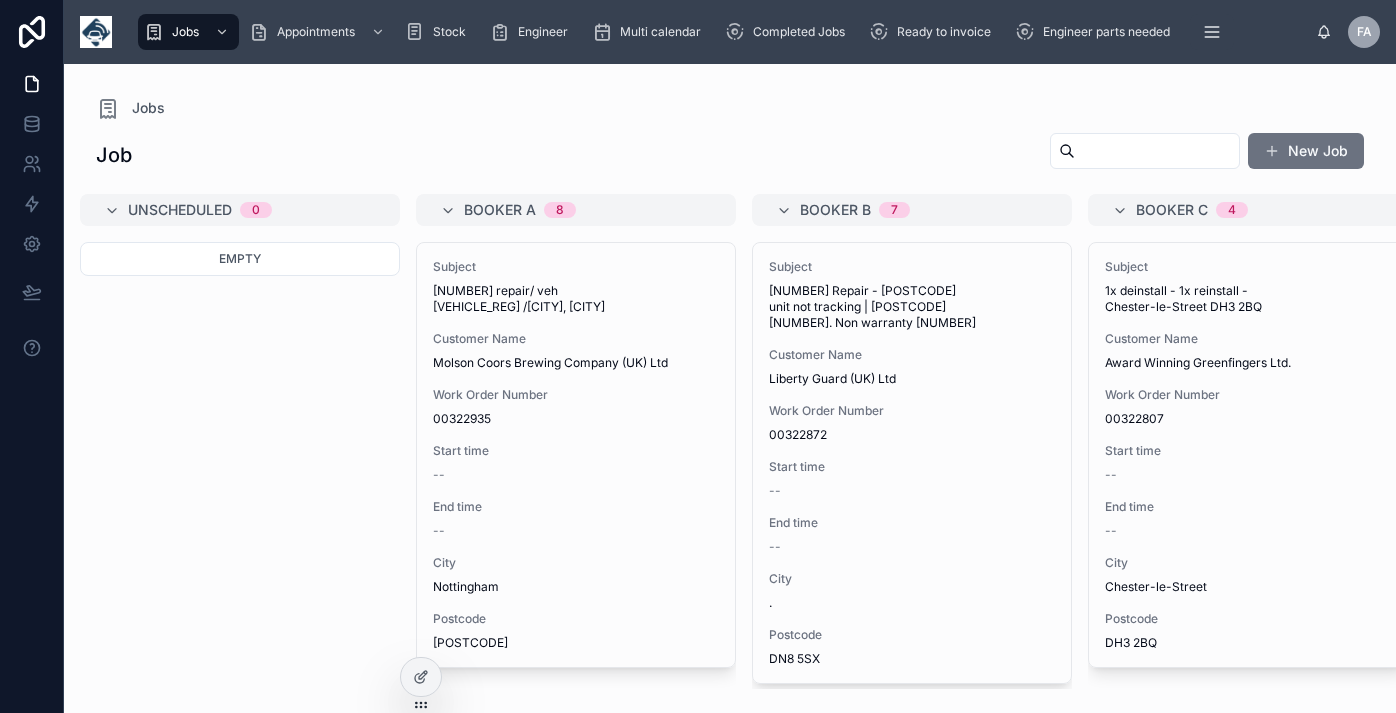 scroll, scrollTop: 0, scrollLeft: 0, axis: both 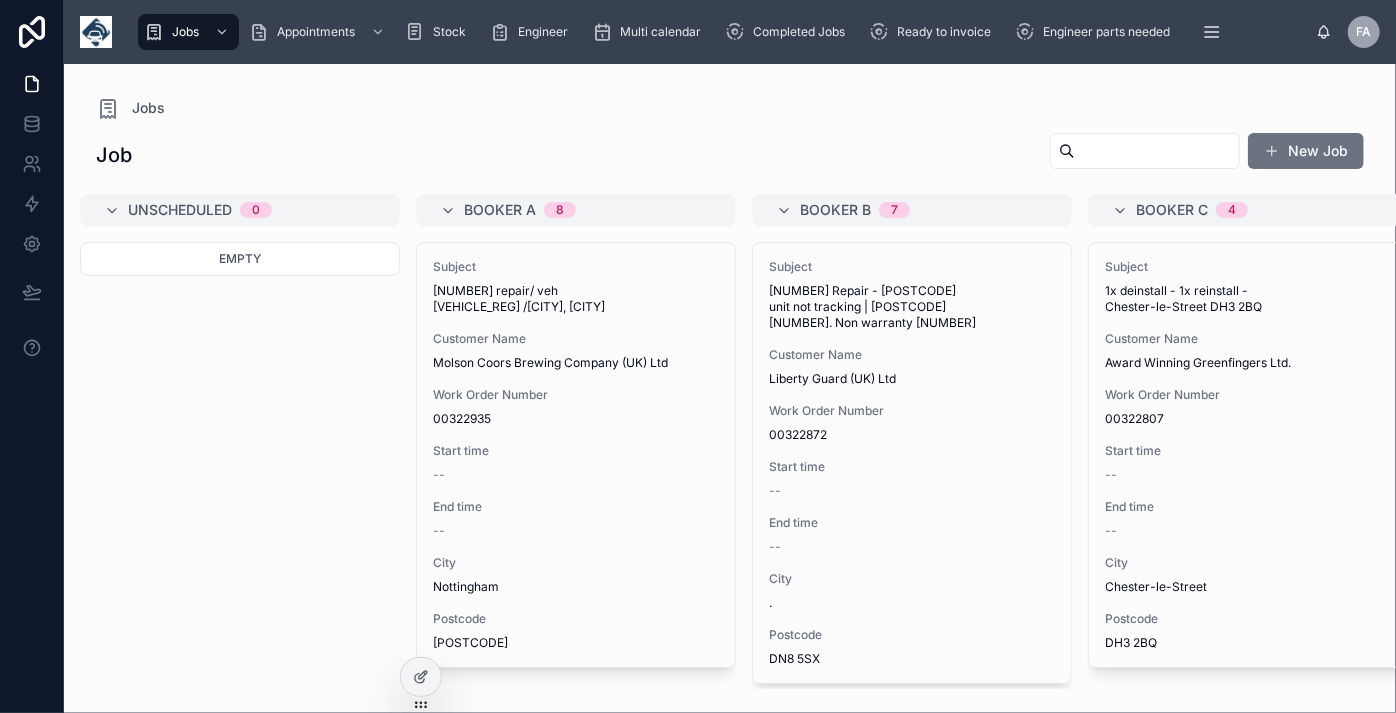 click at bounding box center [1157, 151] 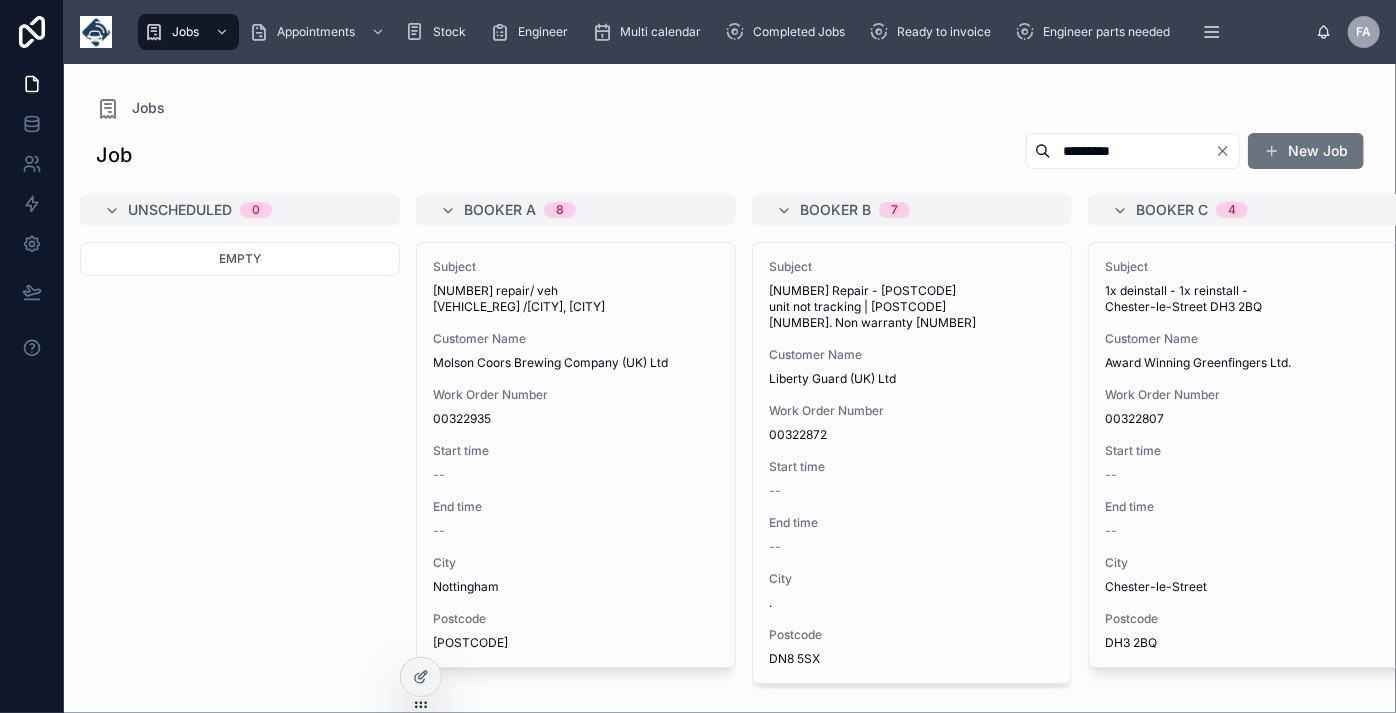 scroll, scrollTop: 5290, scrollLeft: 0, axis: vertical 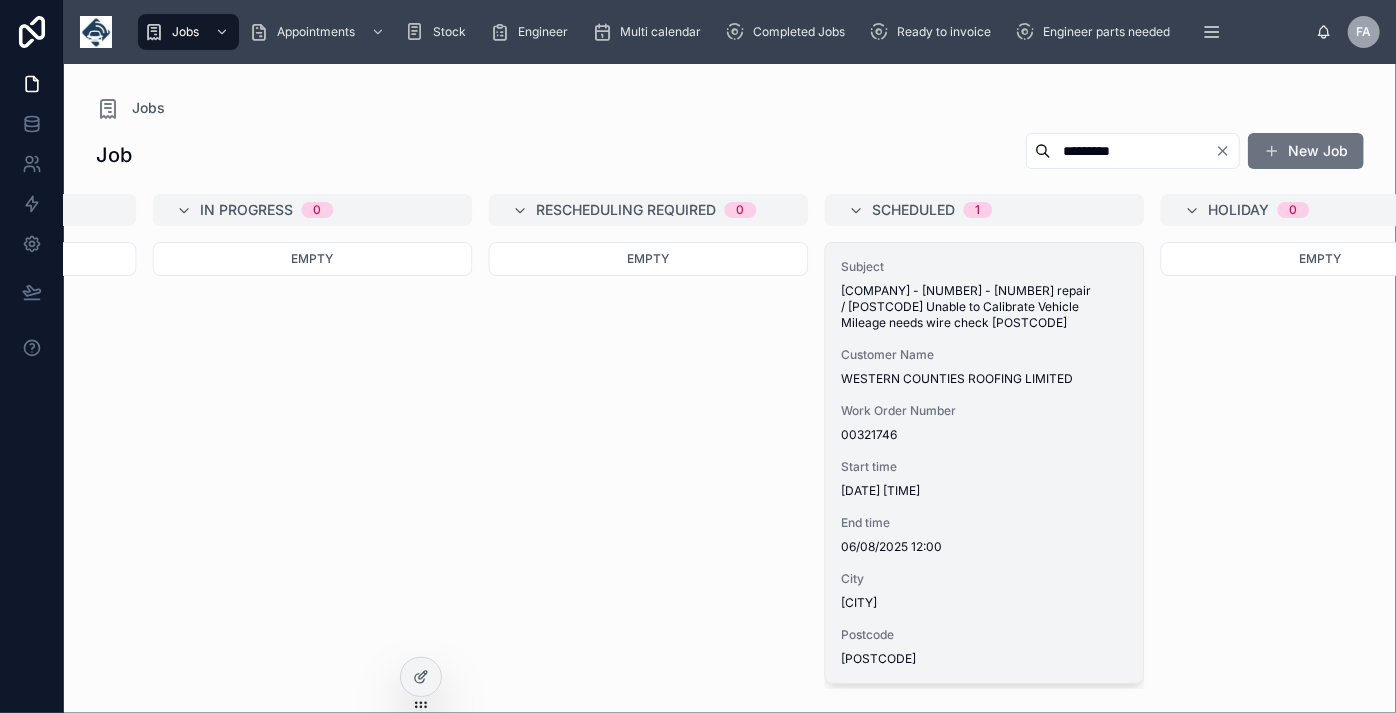type on "********" 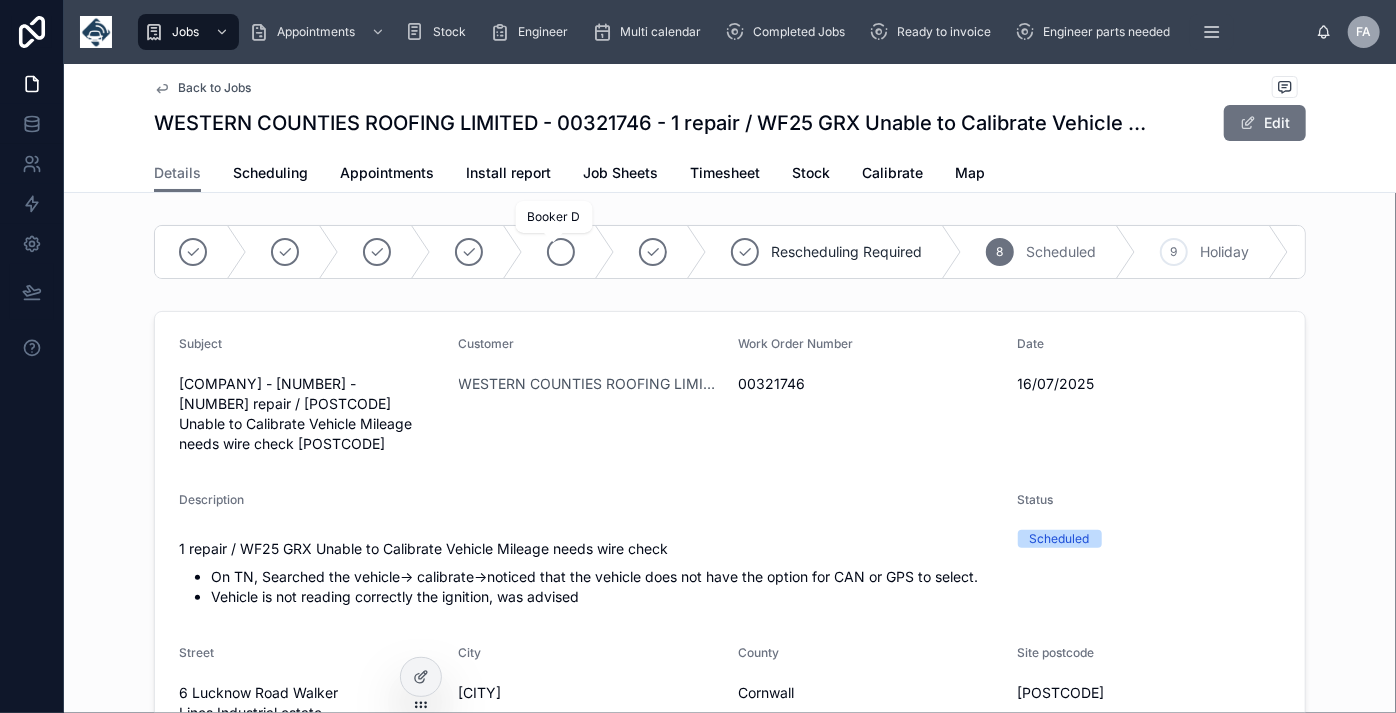 click at bounding box center [561, 252] 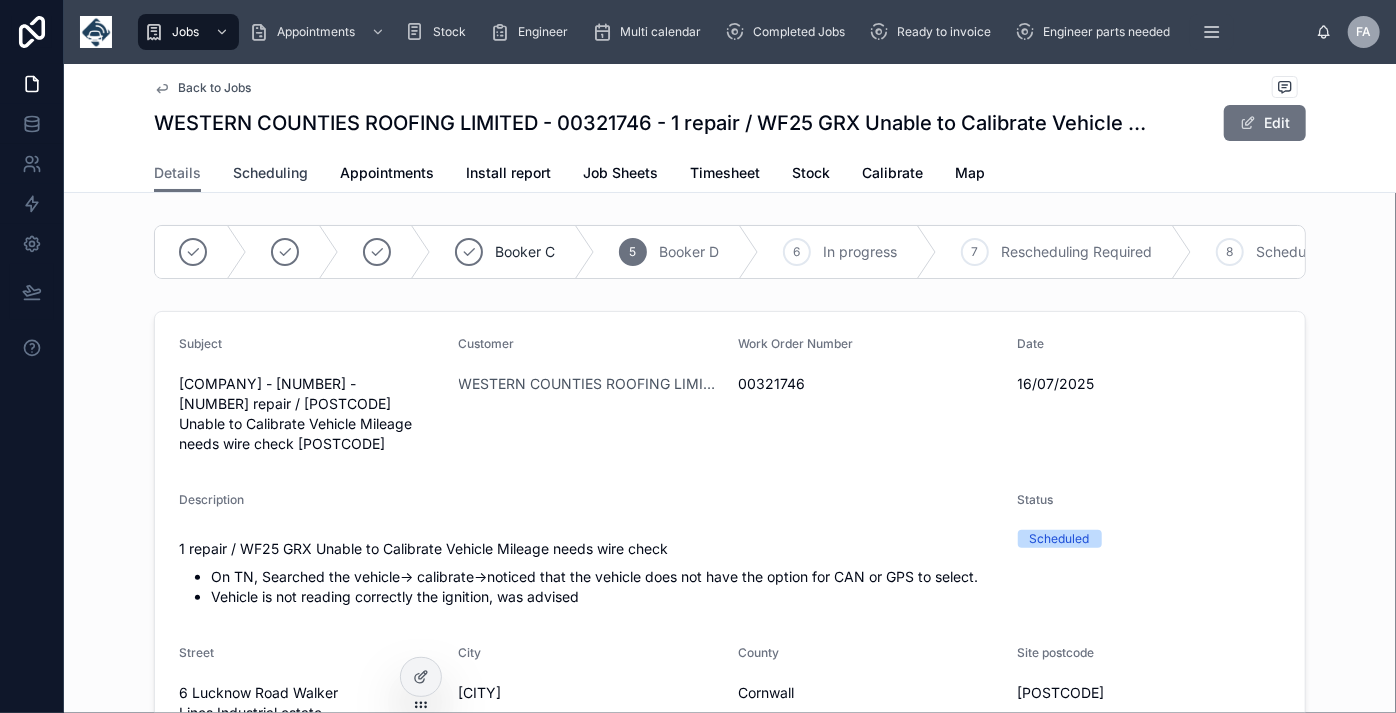 click on "Scheduling" at bounding box center [270, 173] 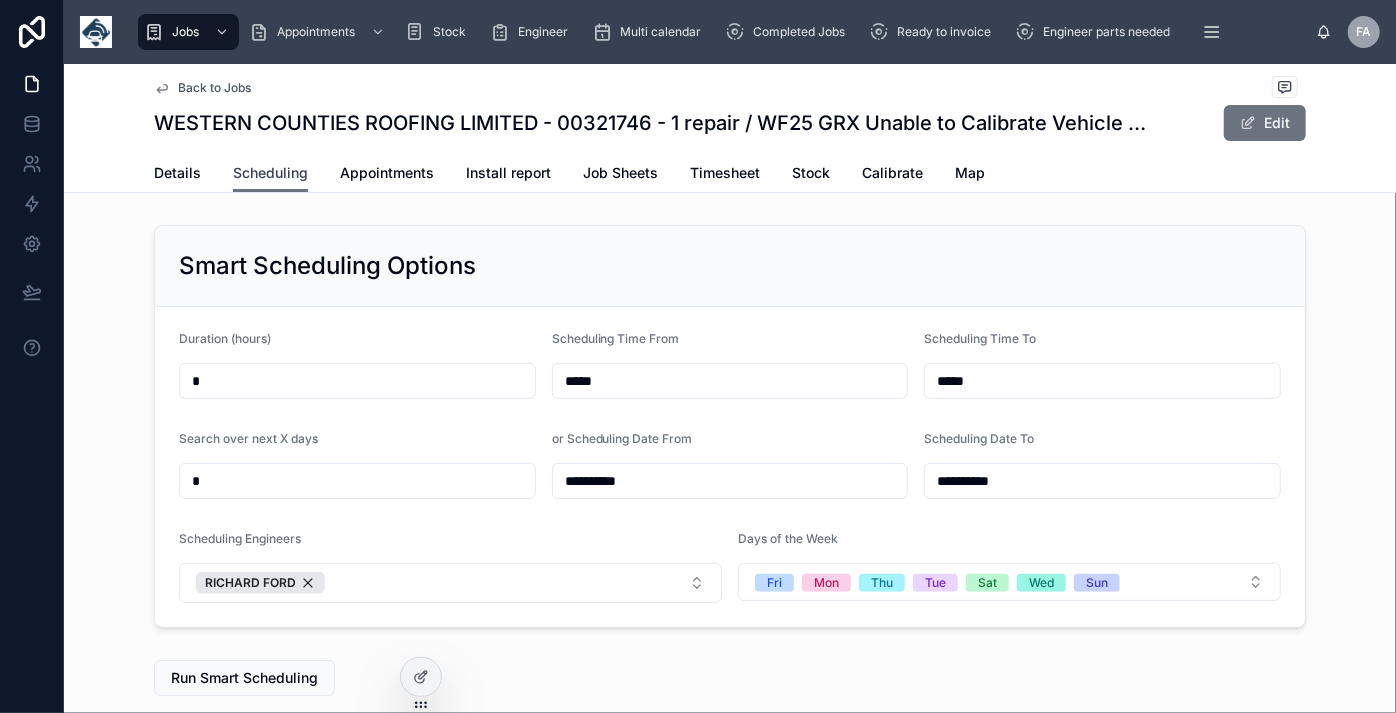scroll, scrollTop: 0, scrollLeft: 1501, axis: horizontal 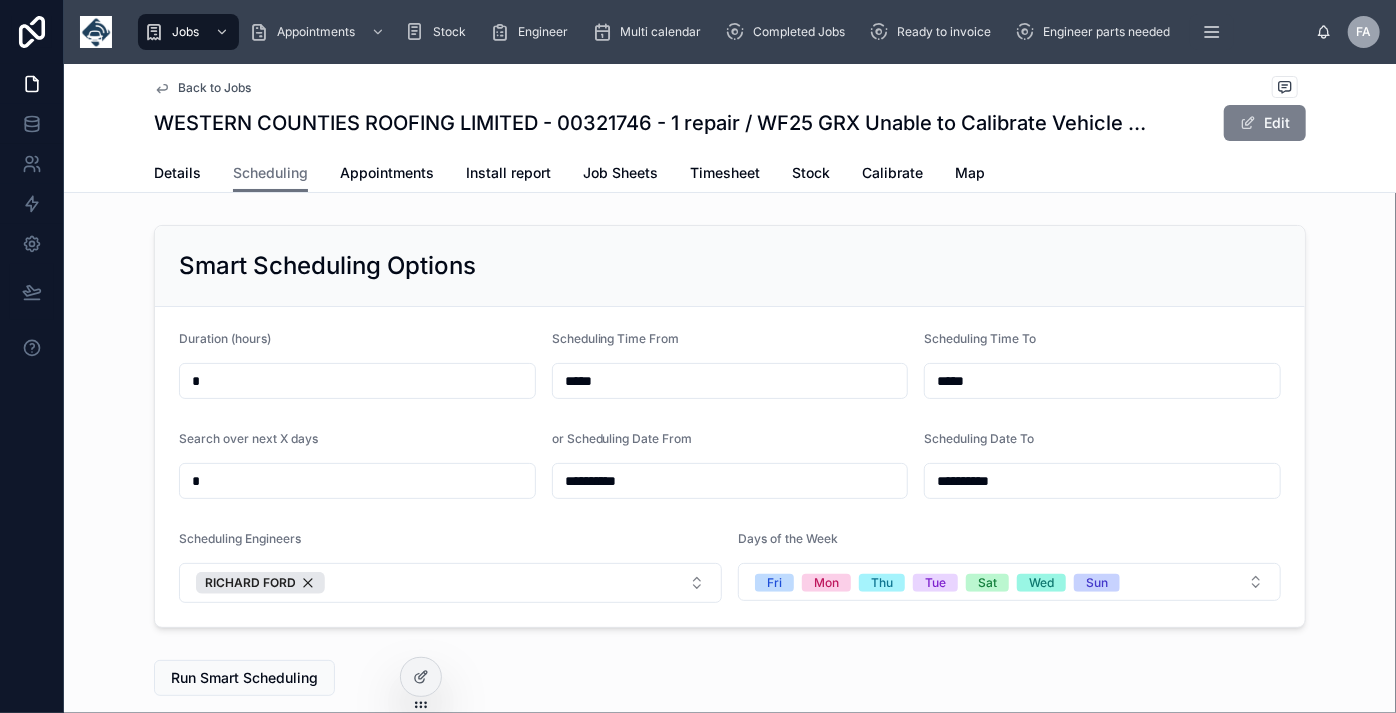click on "Edit" at bounding box center (1265, 123) 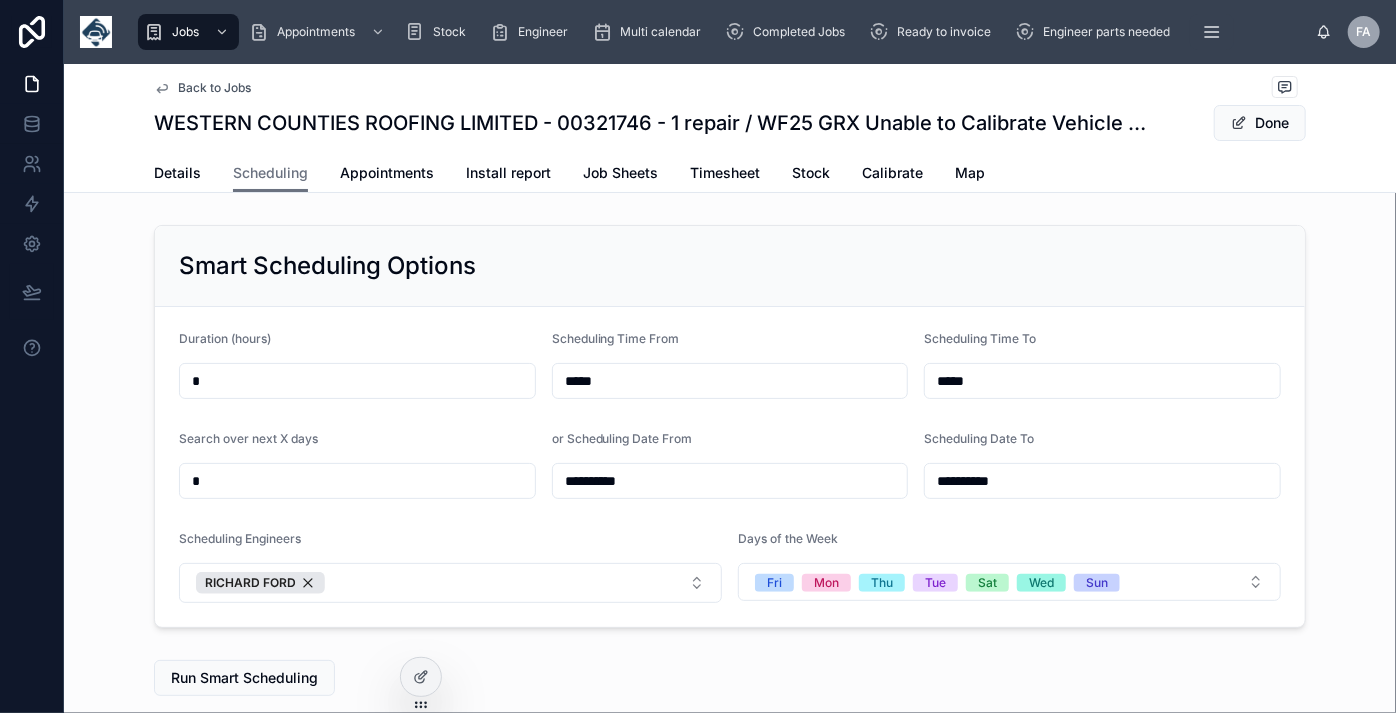 drag, startPoint x: 416, startPoint y: 374, endPoint x: 79, endPoint y: 420, distance: 340.12497 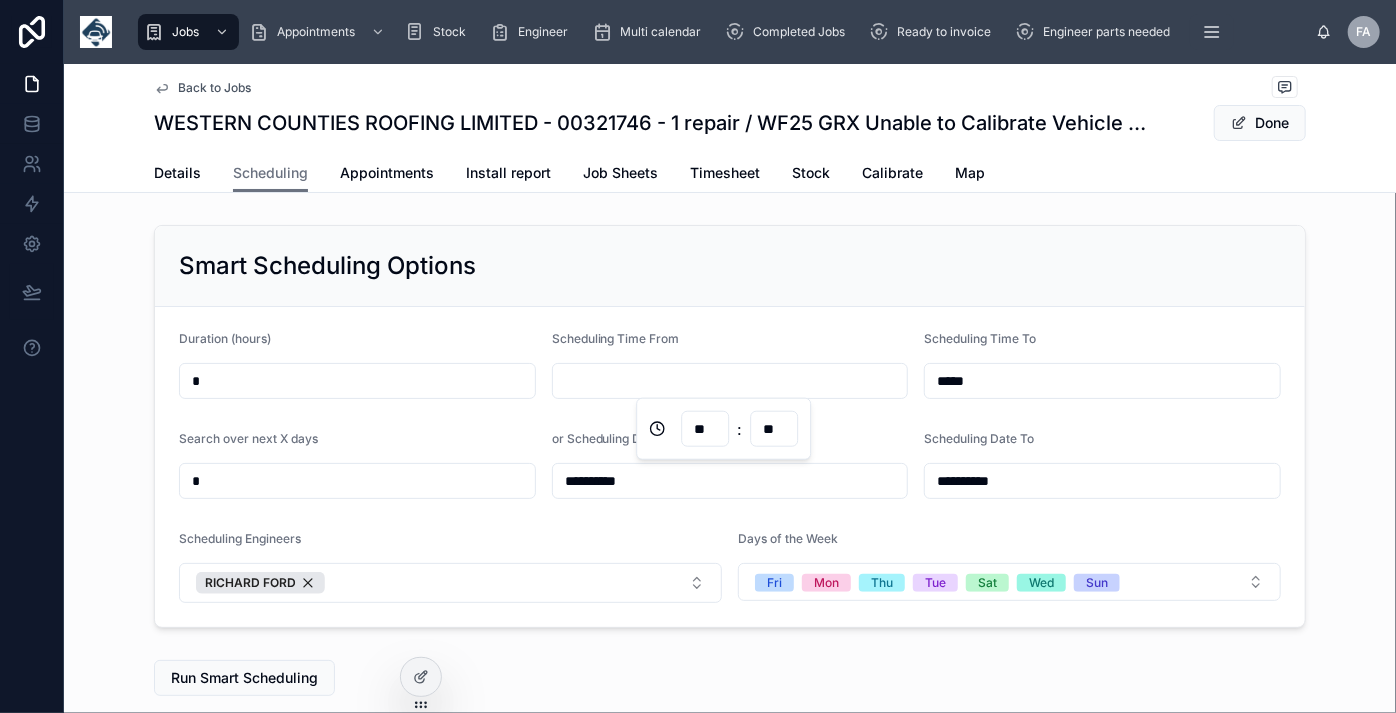 type 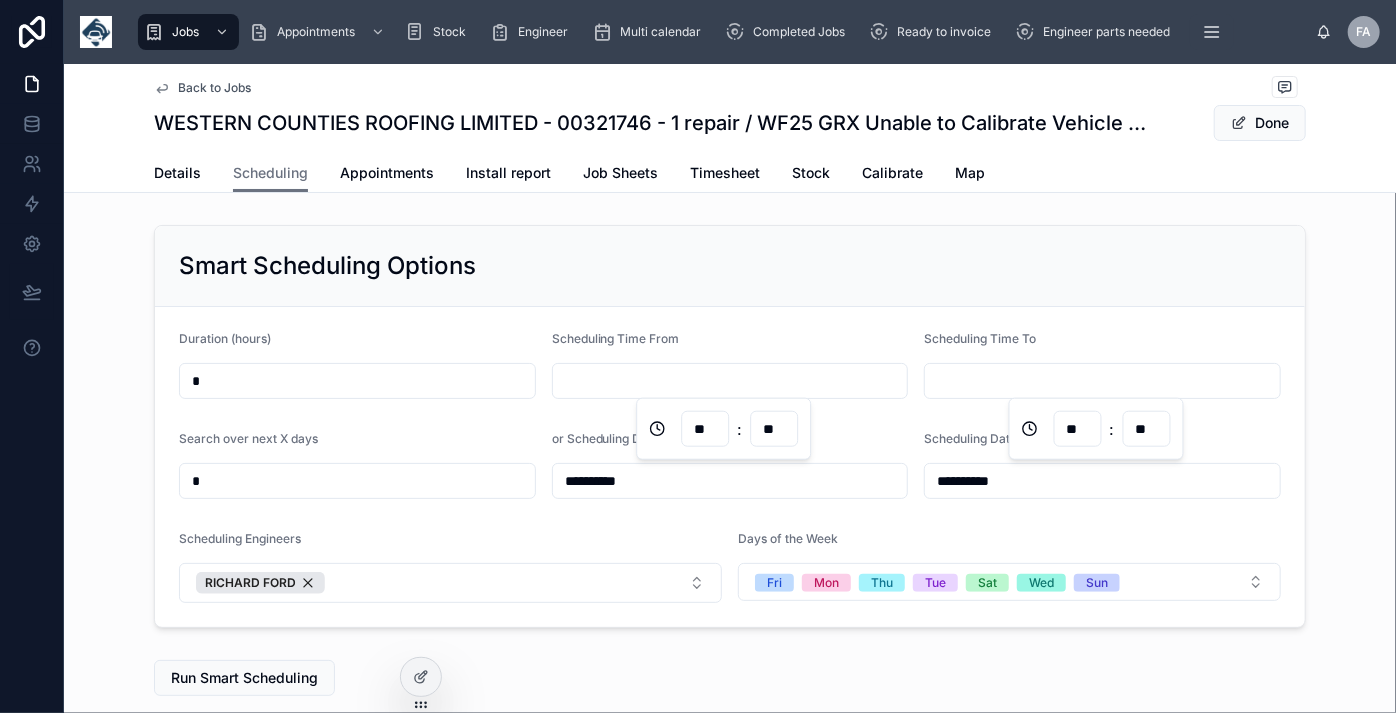 type 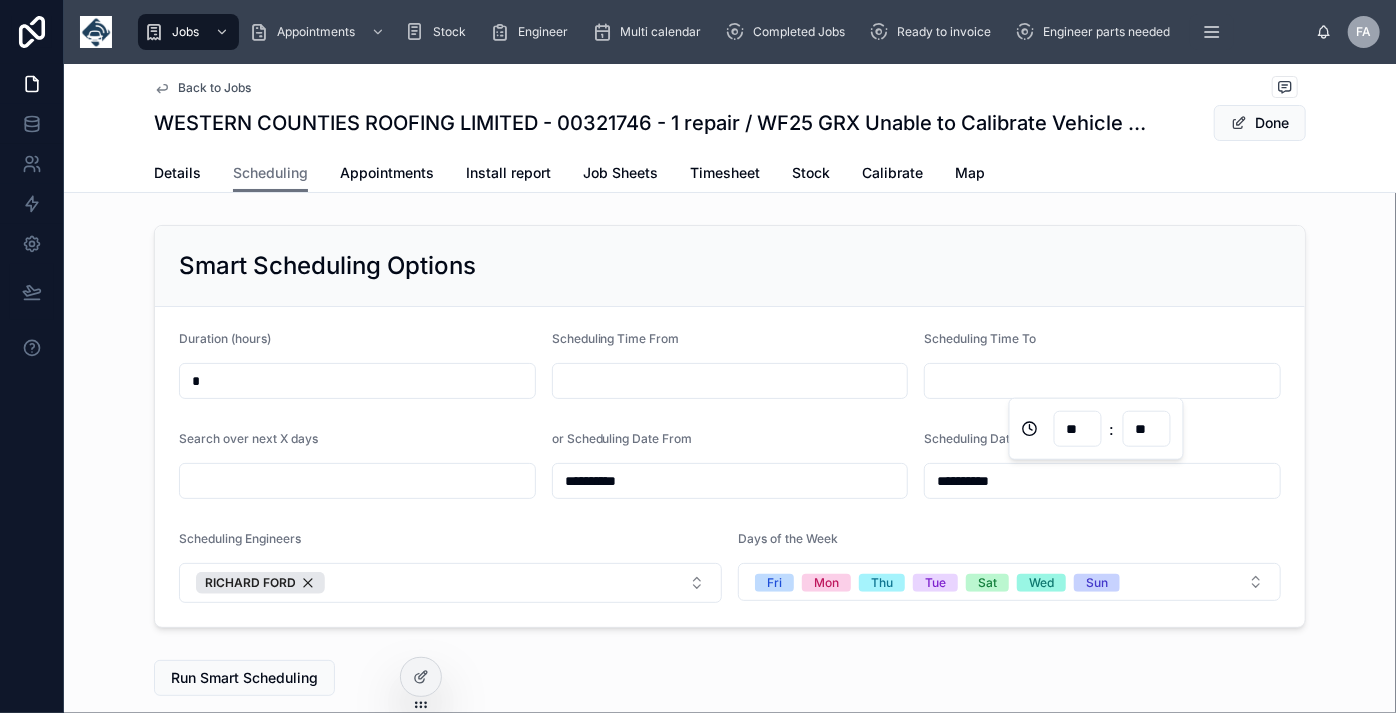 type 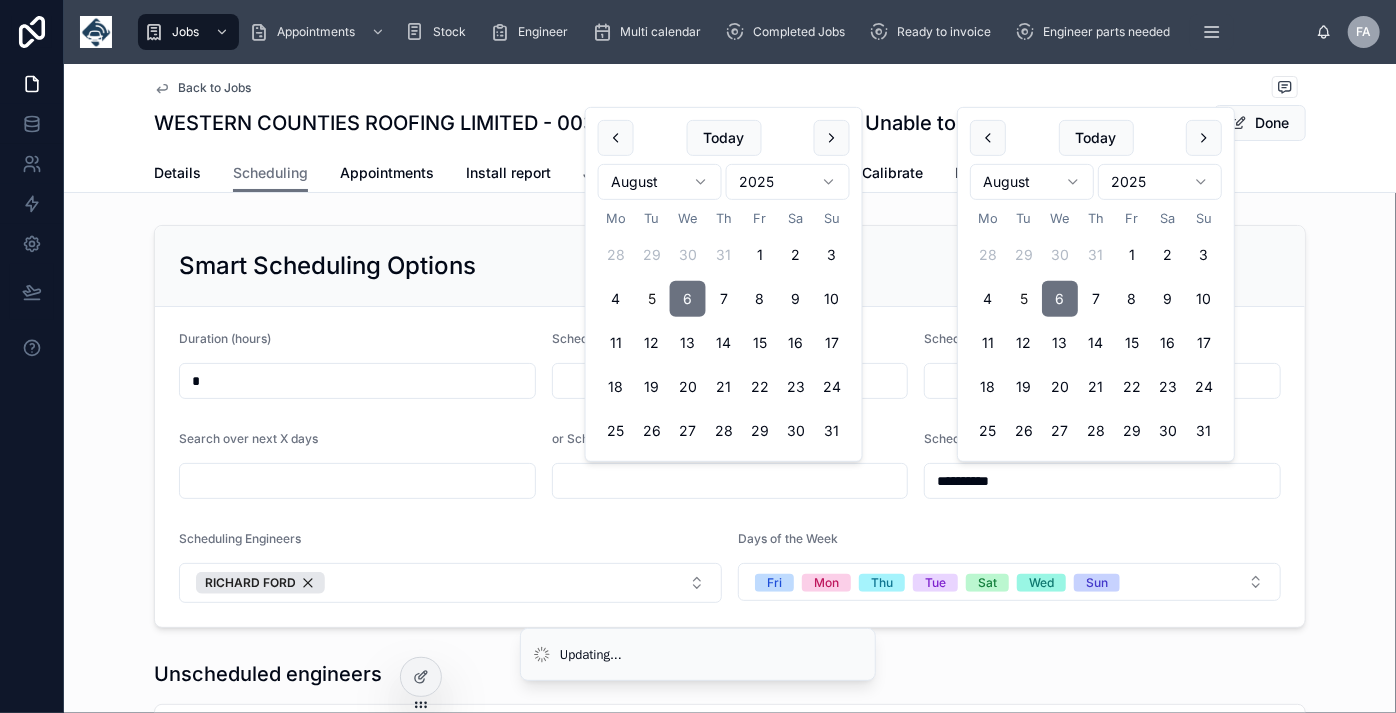type 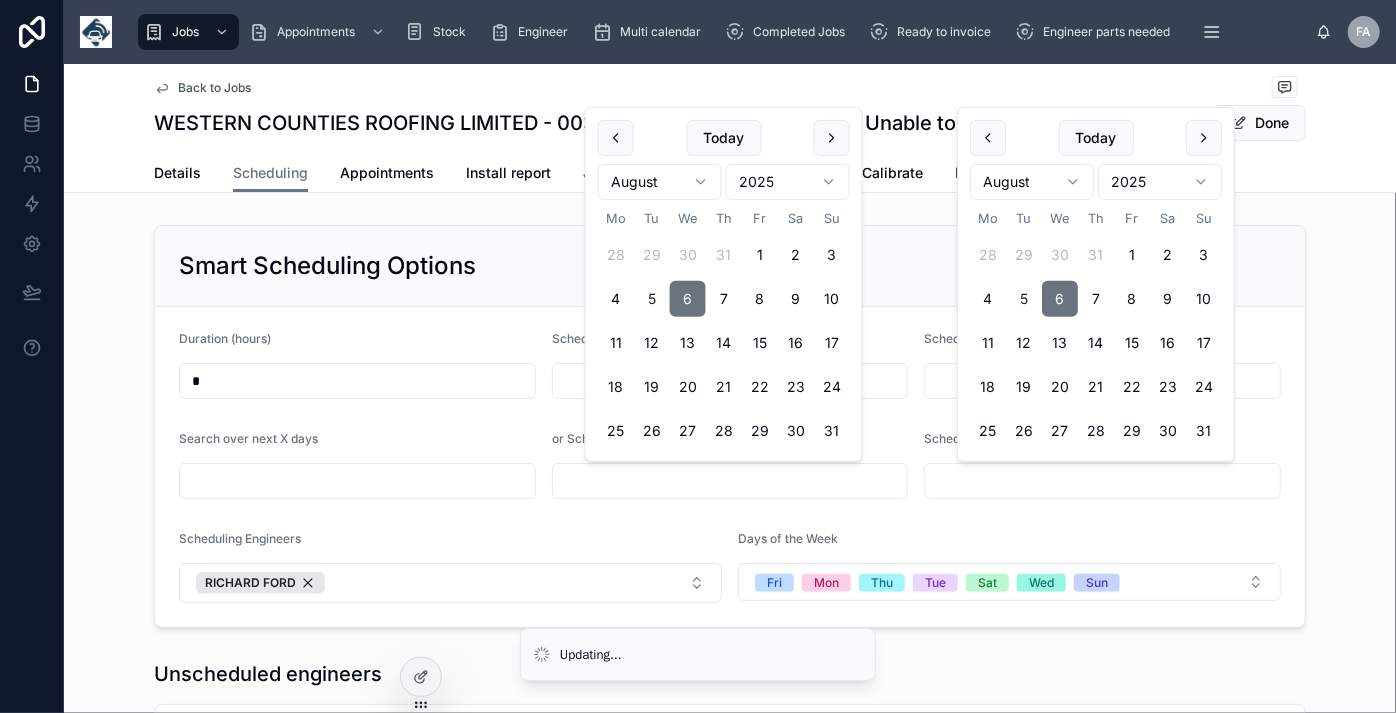 type 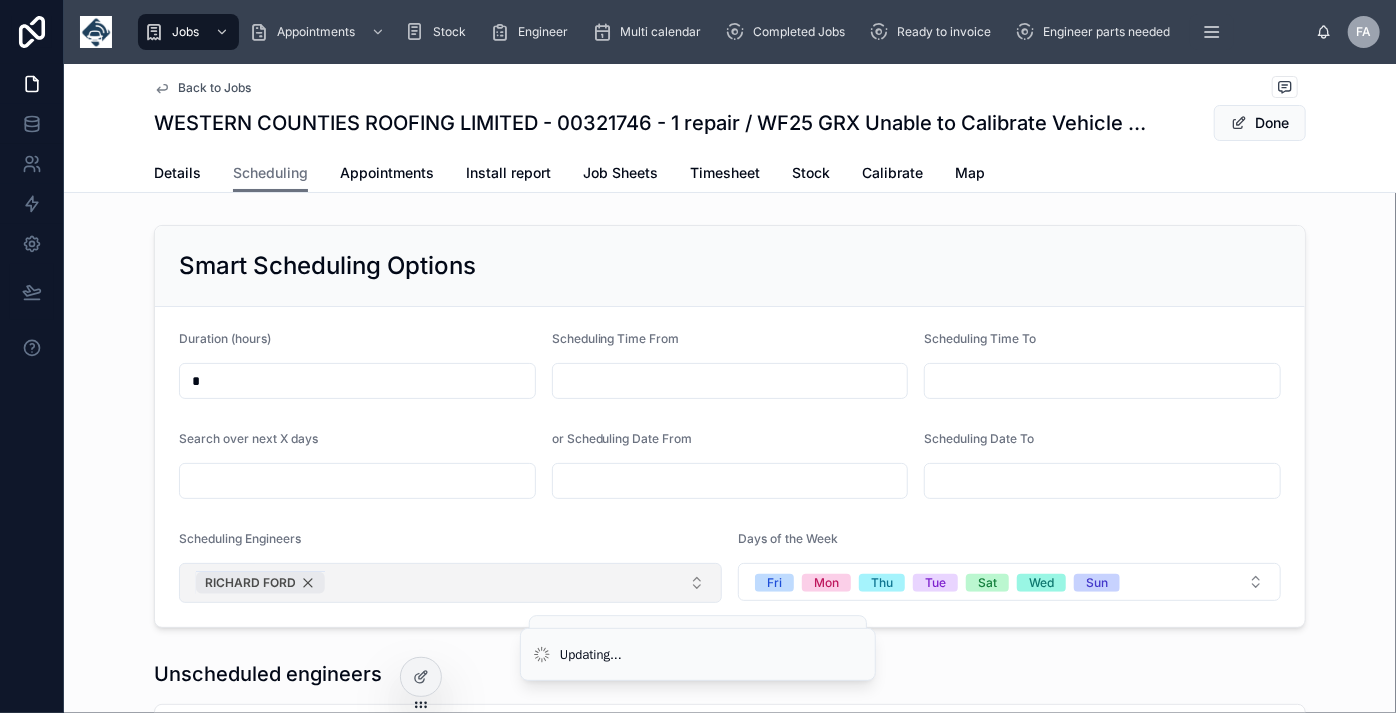 click on "RICHARD FORD" at bounding box center (260, 583) 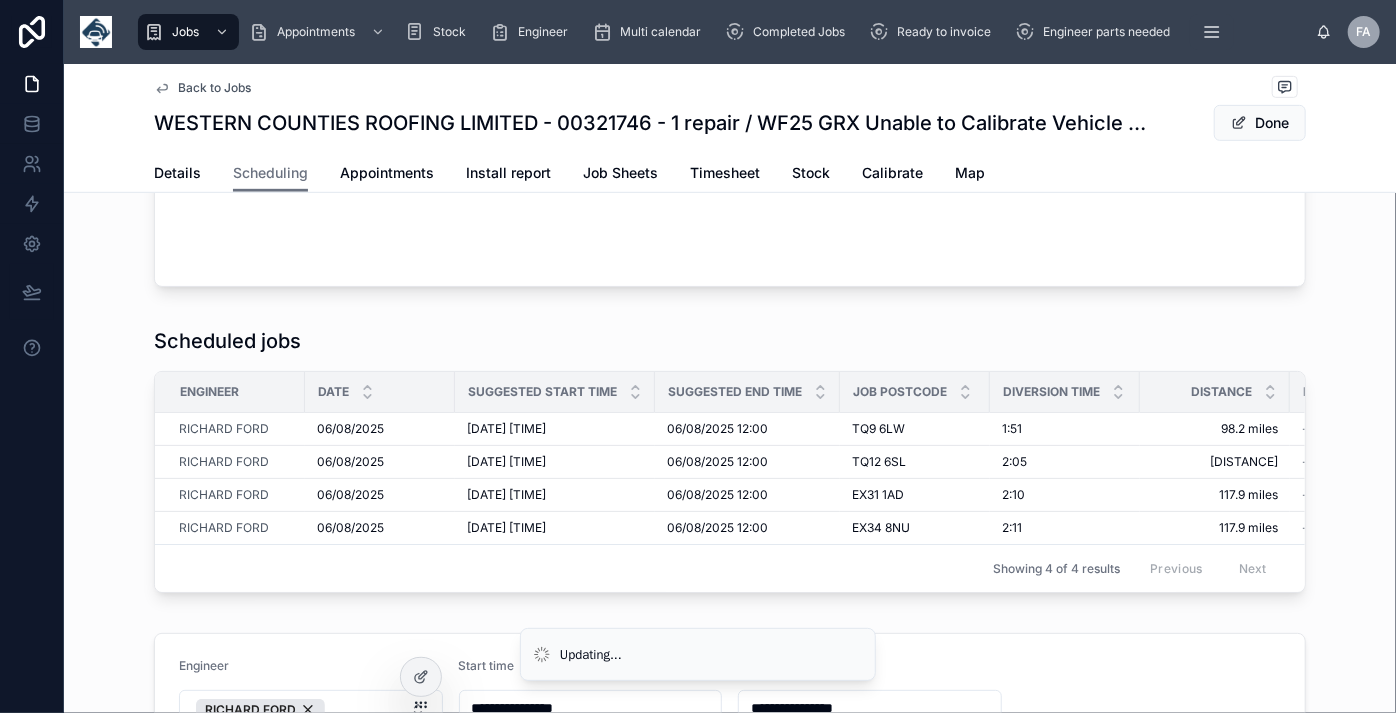 scroll, scrollTop: 818, scrollLeft: 0, axis: vertical 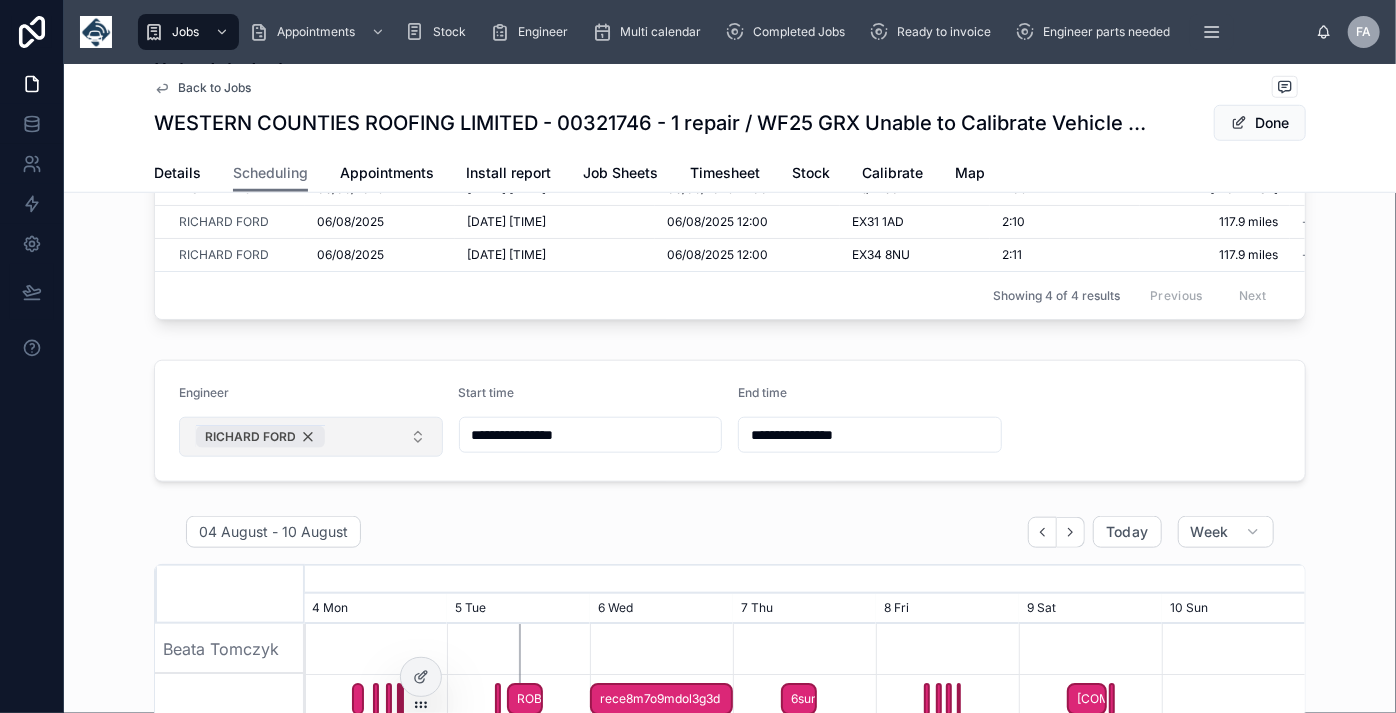 click on "RICHARD FORD" at bounding box center (260, 437) 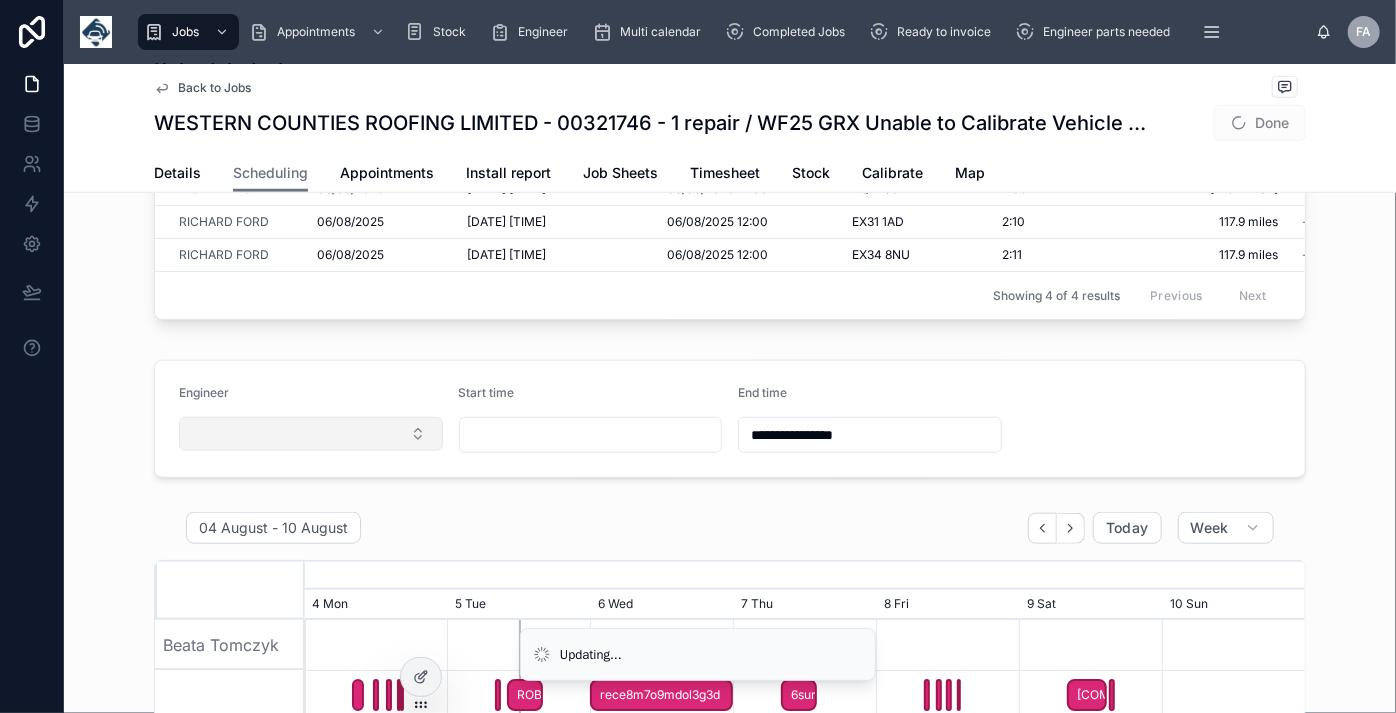 type 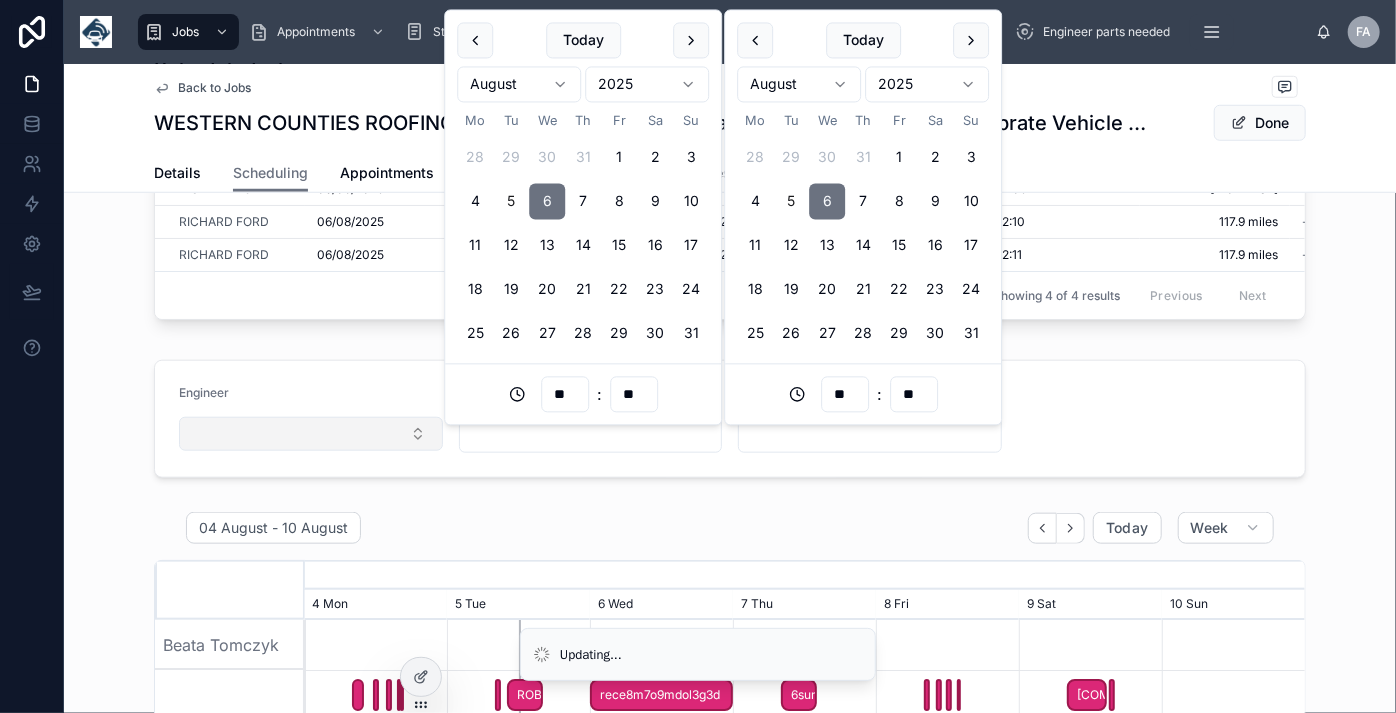 type 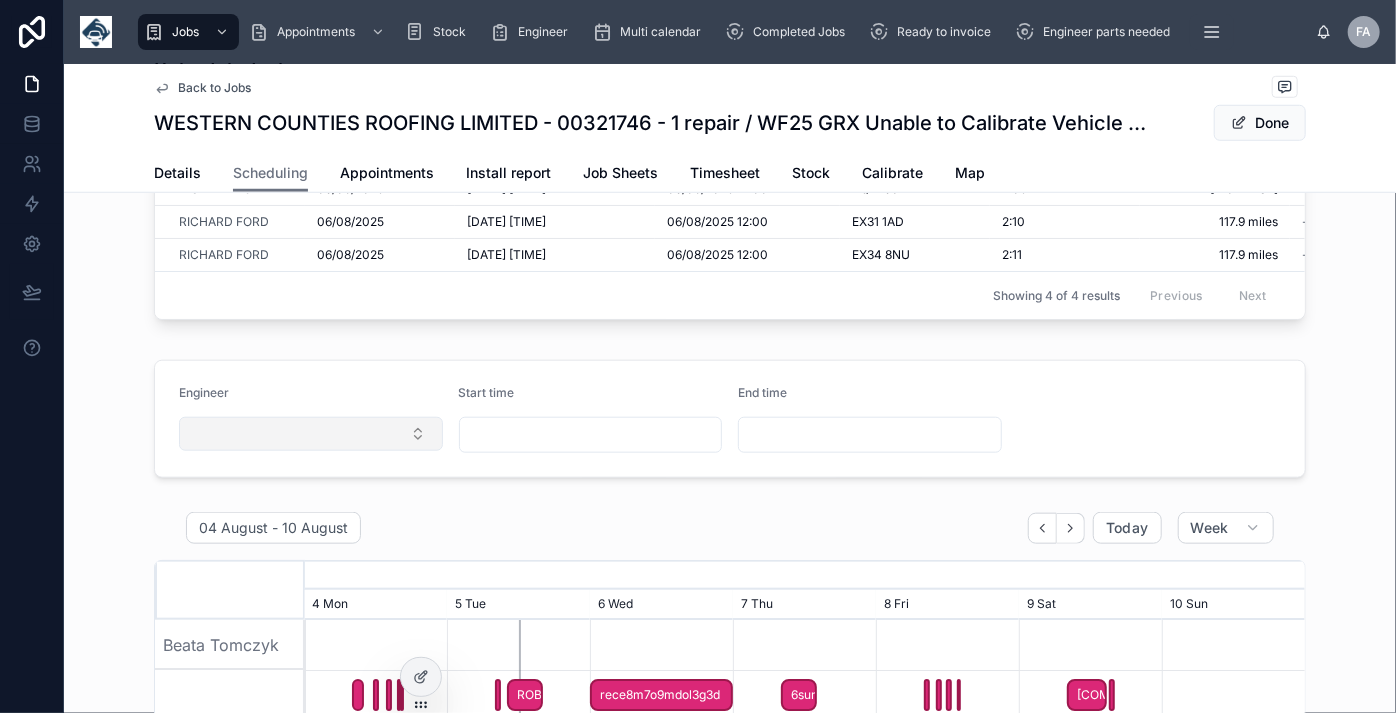 click on "Done" at bounding box center [1260, 123] 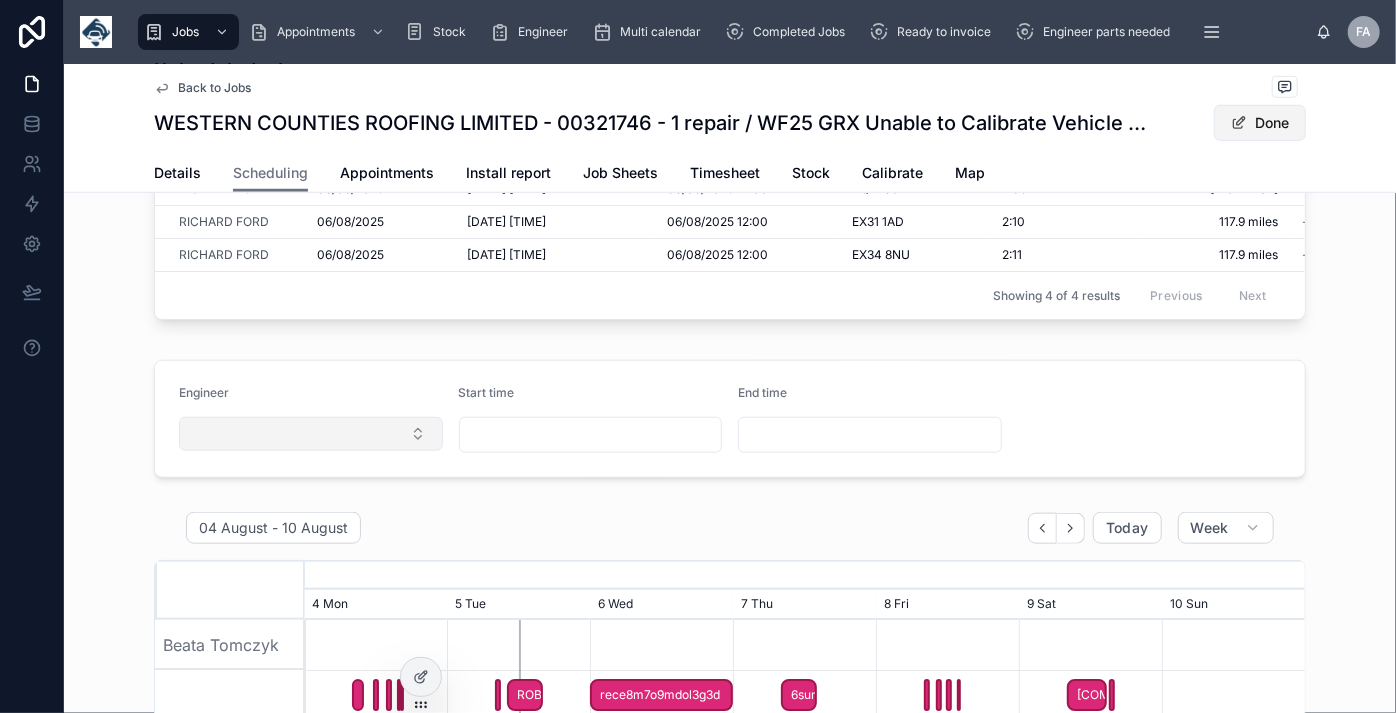 click on "Done" at bounding box center (1260, 123) 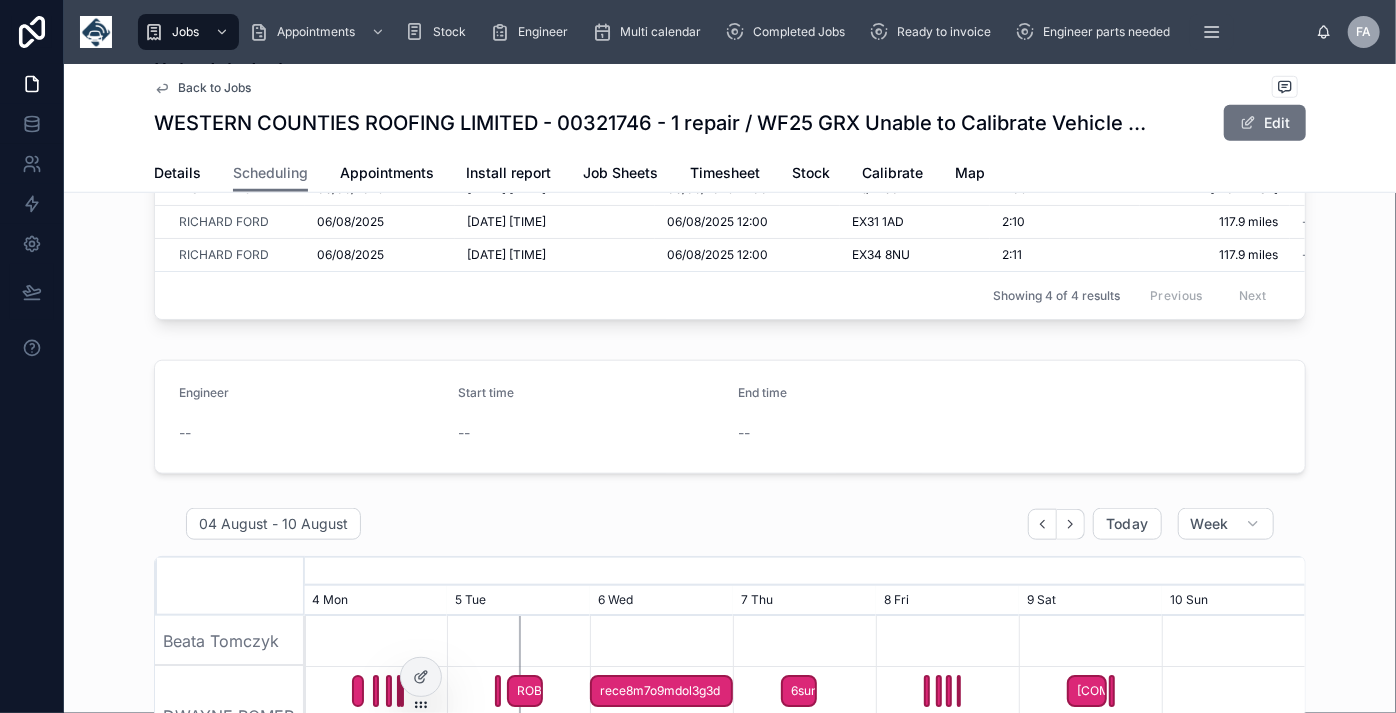 click on "Back to Jobs" at bounding box center [214, 88] 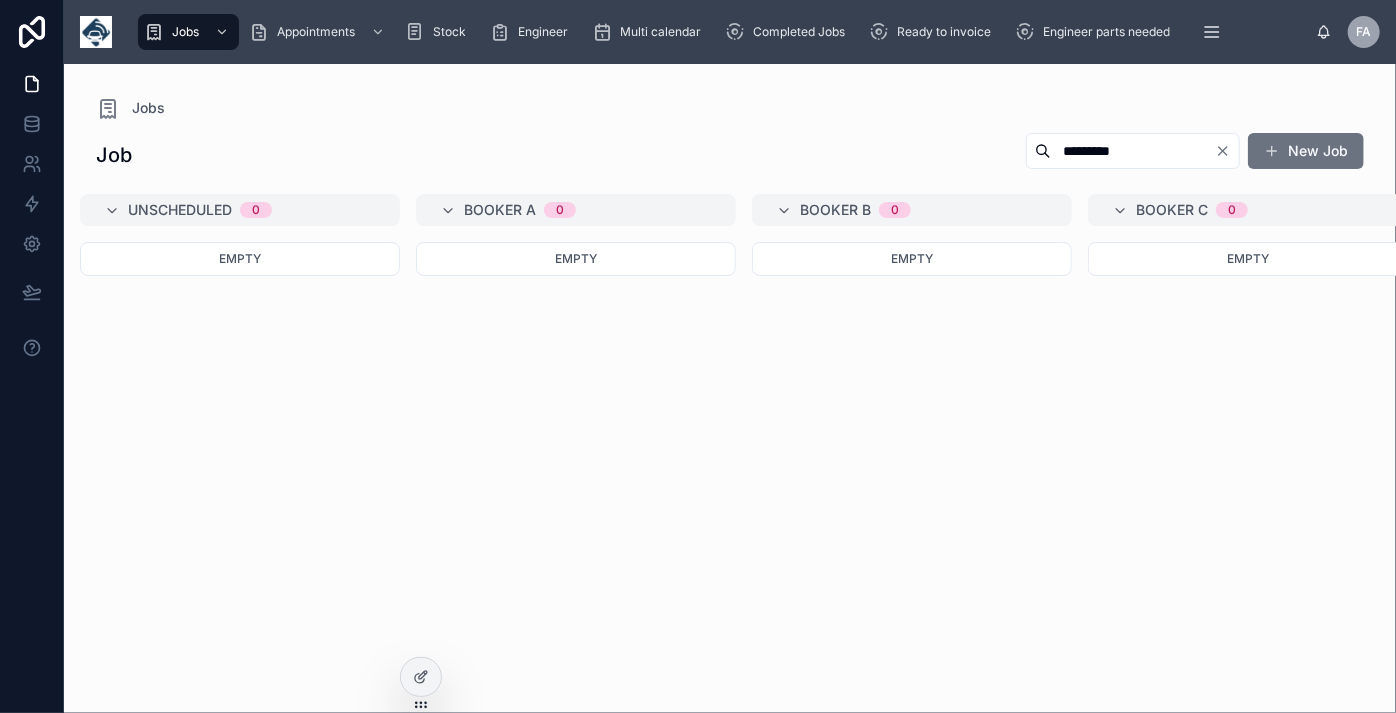 click 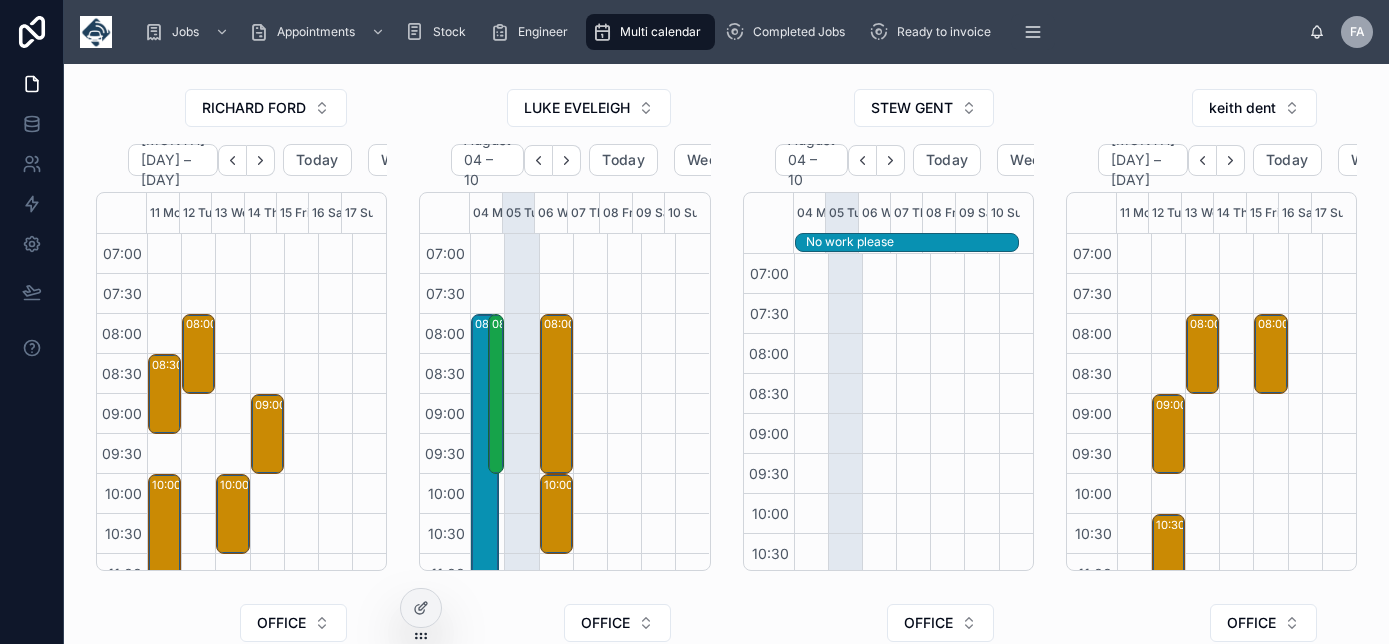 scroll, scrollTop: 0, scrollLeft: 0, axis: both 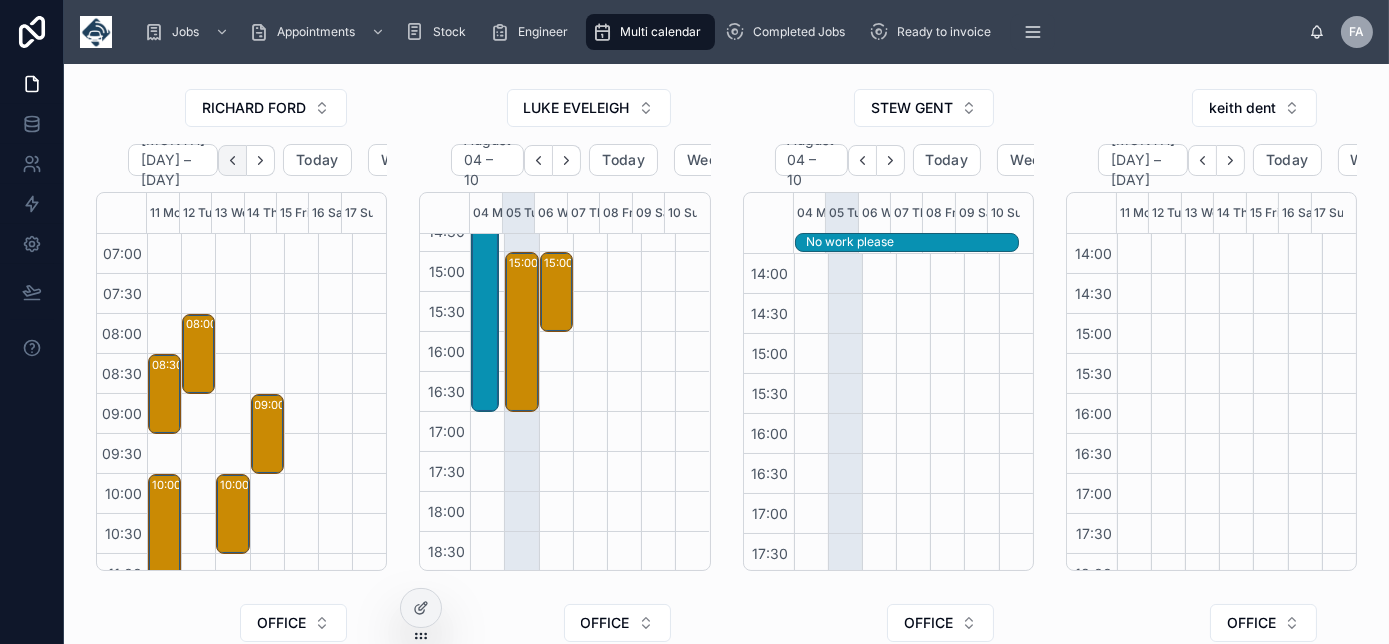 click 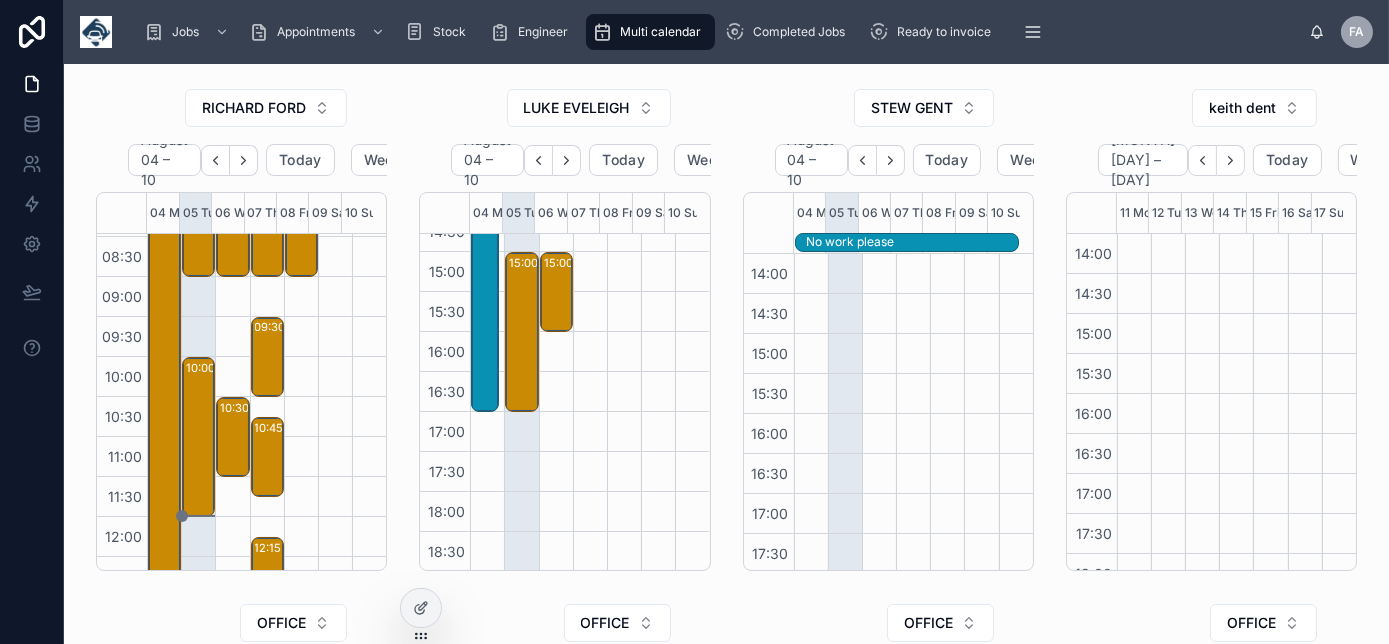 scroll, scrollTop: 0, scrollLeft: 0, axis: both 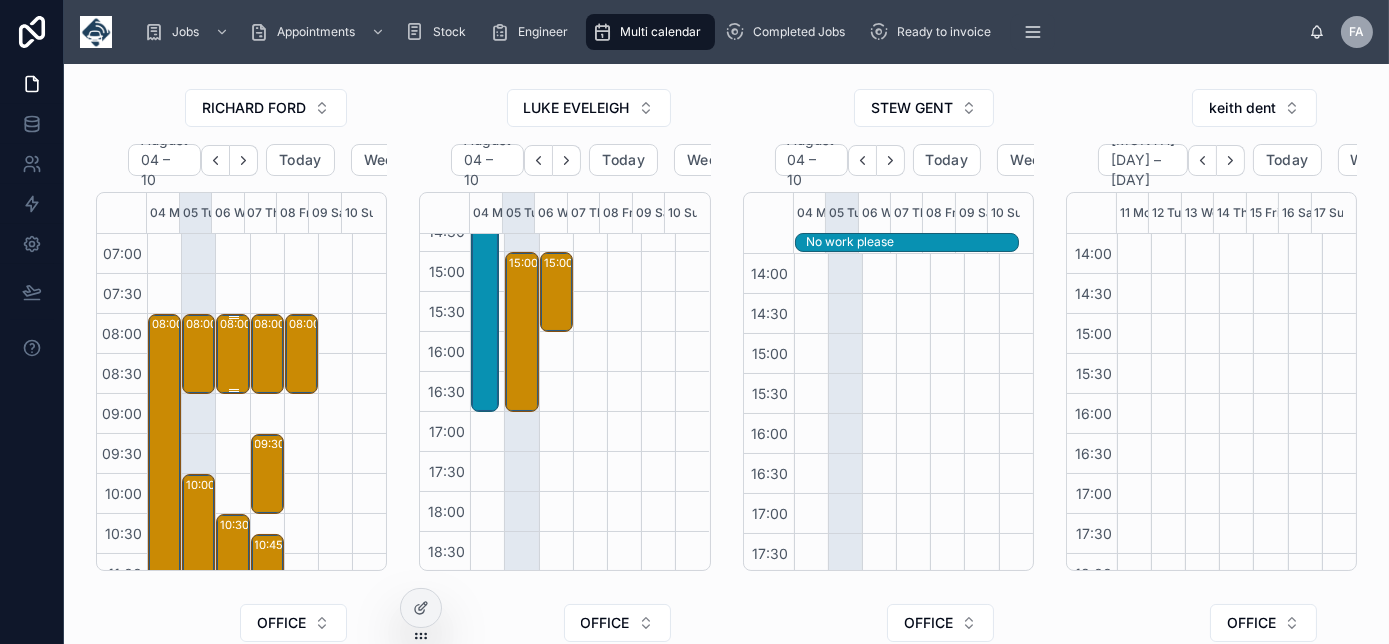 click on "08:00 – 09:00" at bounding box center [259, 324] 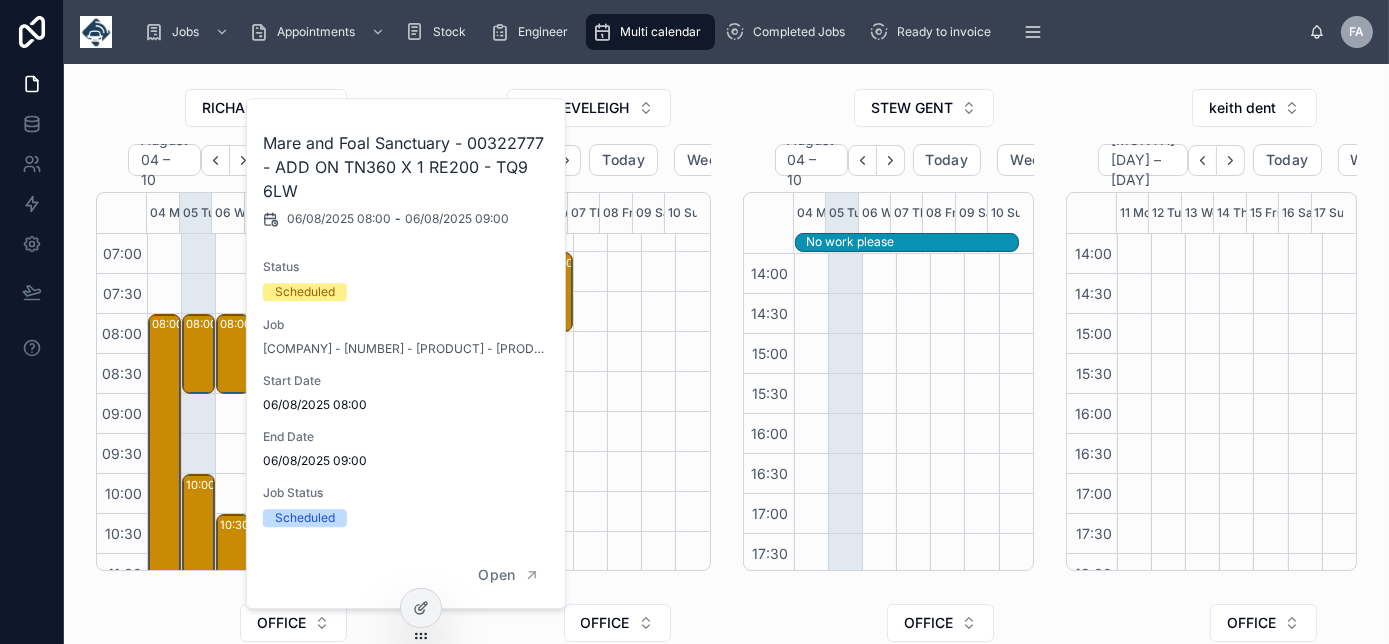 click on "08:00 – 09:00 Mare and Foal Sanctuary - 00322777 - ADD ON TN360 X 1 RE200 - TQ9 6LW 10:30 – 11:30 WESTERN COUNTIES ROOFING LIMITED - 00321746 - 1 repair / WF25 GRX Unable to Calibrate Vehicle Mileage needs wire check PL31 1EZ 14:30 – 15:30 M and E Alarms (Barnstaple) Ltd - 00322535 - 1 Repair/Reg FJ25 ZNF/Devon EX31 1AD/PO RMA 761651 Warranty 15503986599725R 16:00 – 17:00 Dogs Trust - 00322214 - deinstalls x1 OU13 UAF - EX34 8NU" at bounding box center (232, 714) 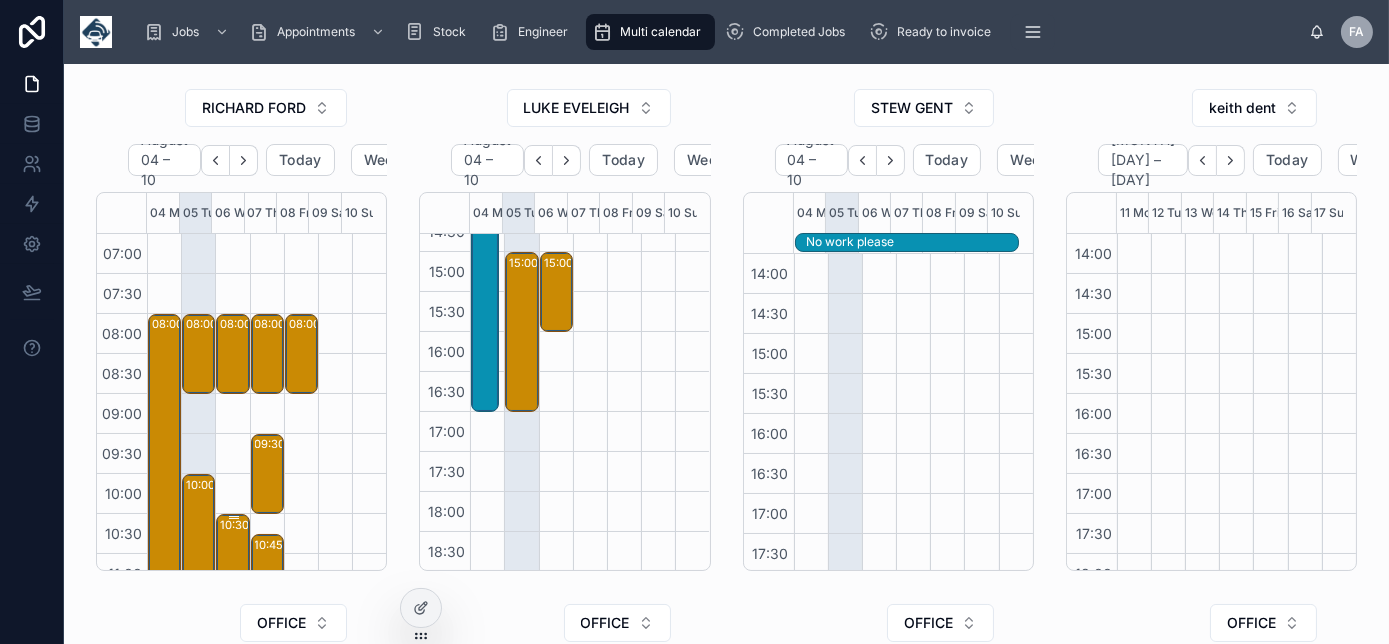 click on "10:30 – 11:30 WESTERN COUNTIES ROOFING LIMITED - 00321746 - 1 repair / WF25 GRX Unable to Calibrate Vehicle Mileage needs wire check PL31 1EZ" at bounding box center (233, 554) 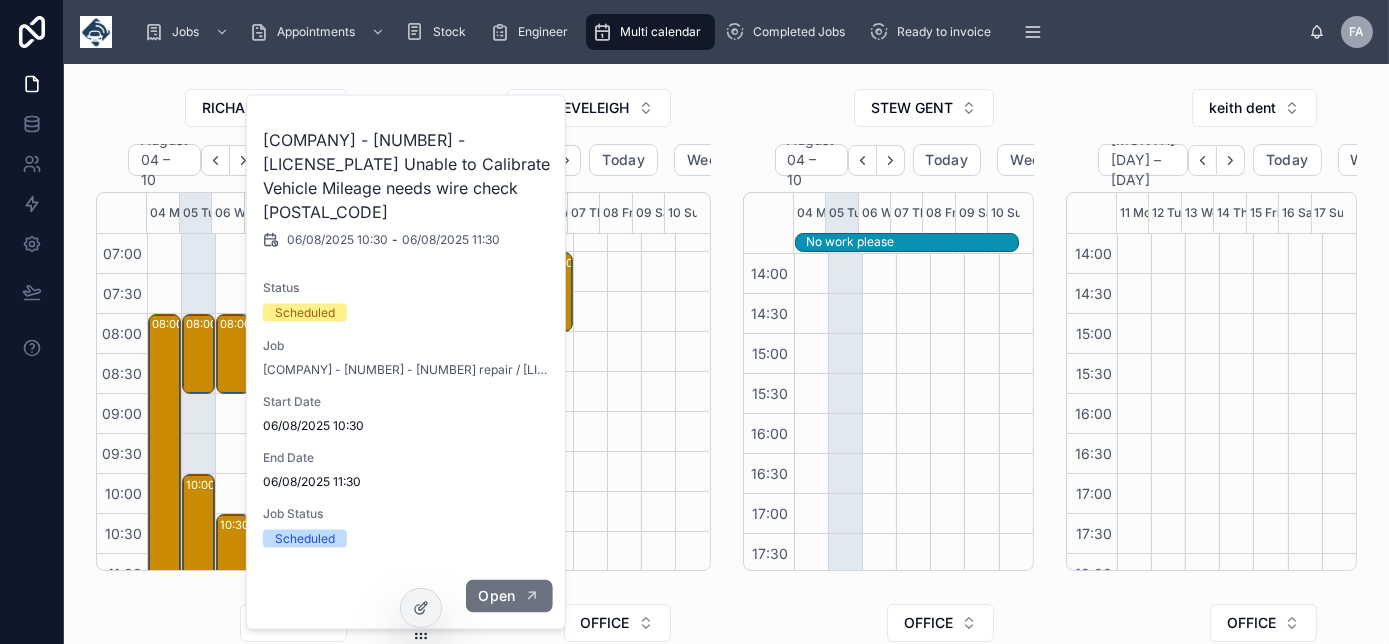 click 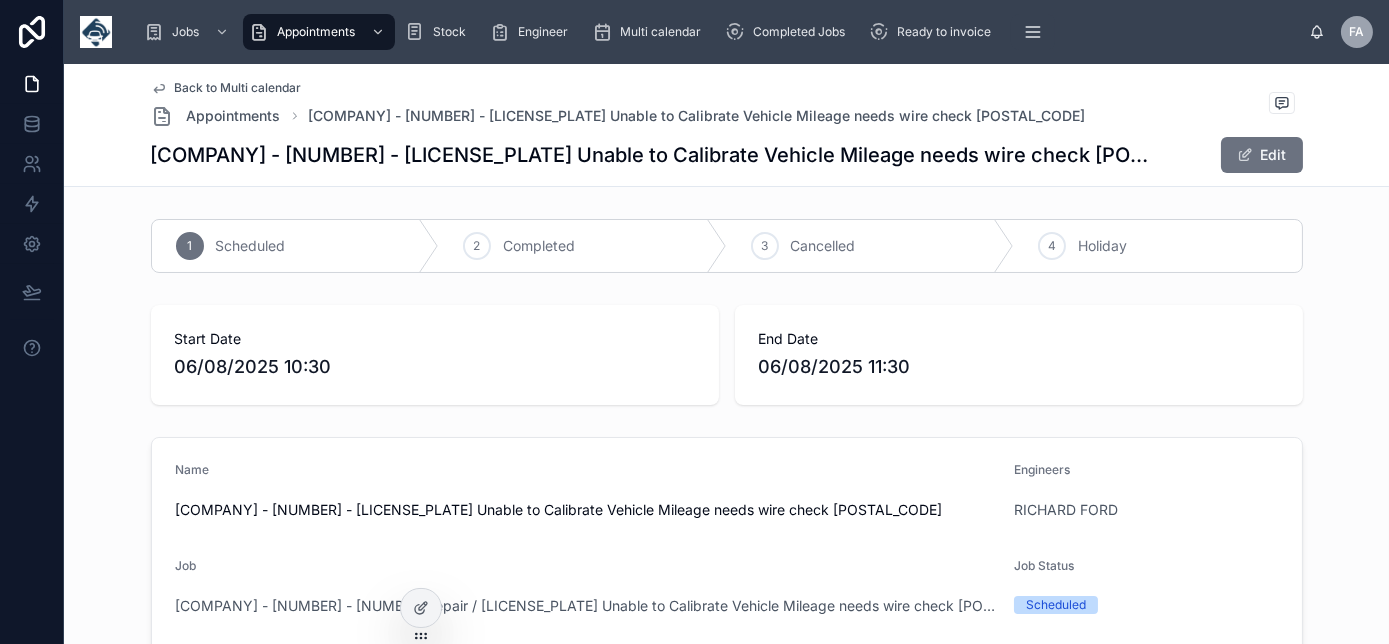 click on "[COMPANY] - [NUMBER] - [NUMBER] repair / [POSTCODE] Unable to Calibrate Vehicle Mileage needs wire check [POSTCODE]" at bounding box center [652, 155] 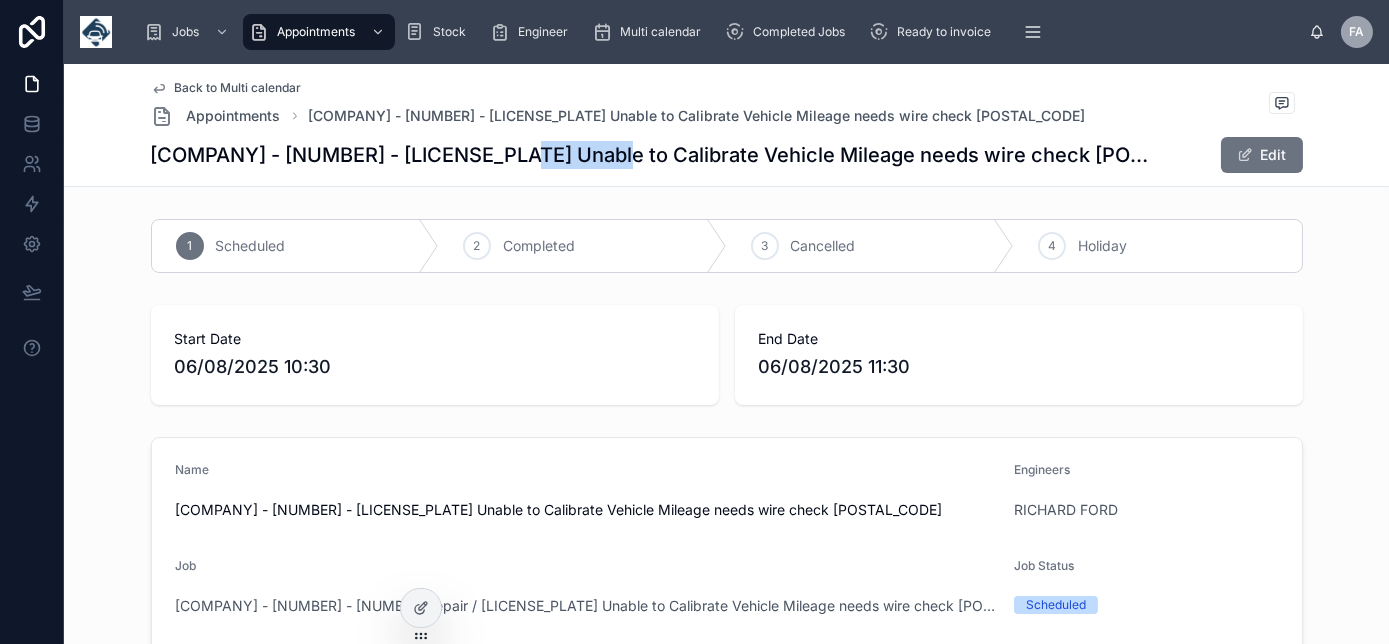 click on "[COMPANY] - [NUMBER] - [NUMBER] repair / [POSTCODE] Unable to Calibrate Vehicle Mileage needs wire check [POSTCODE]" at bounding box center (652, 155) 